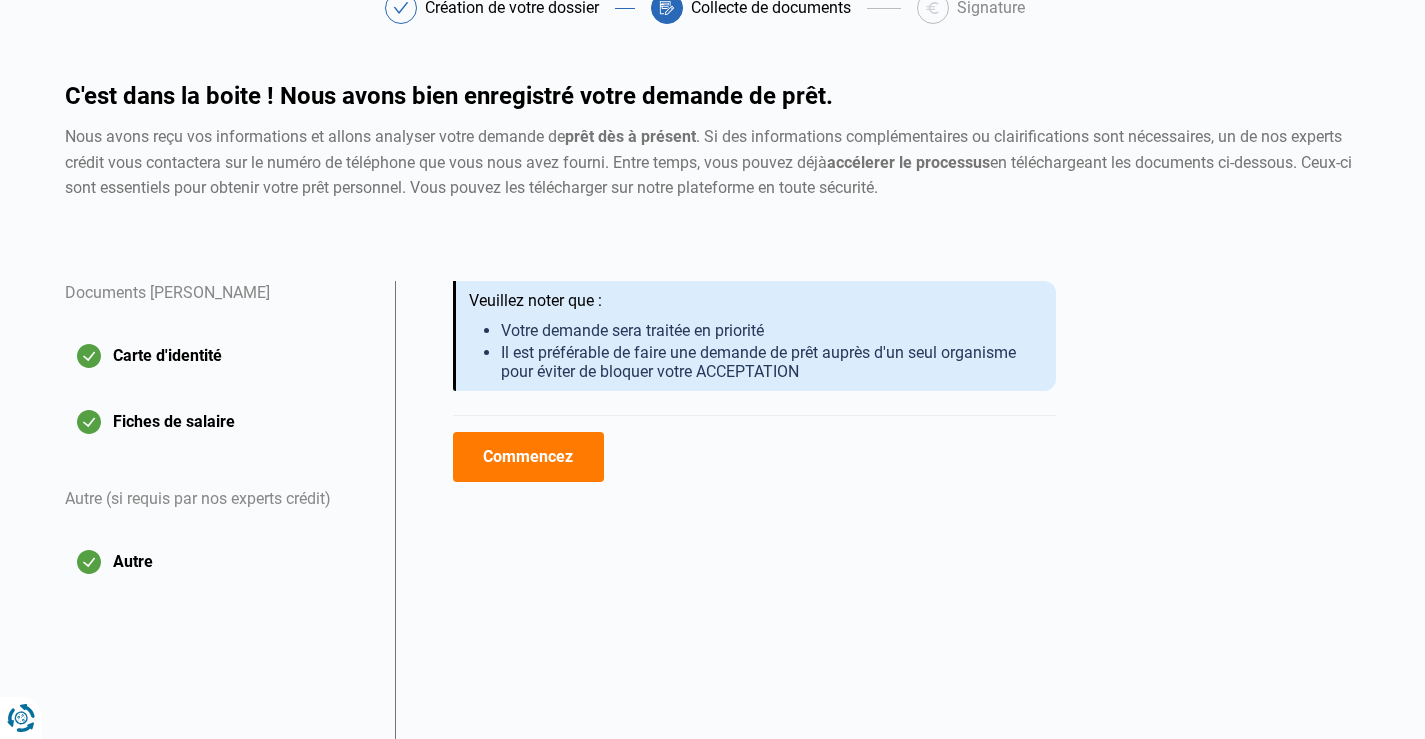 scroll, scrollTop: 0, scrollLeft: 0, axis: both 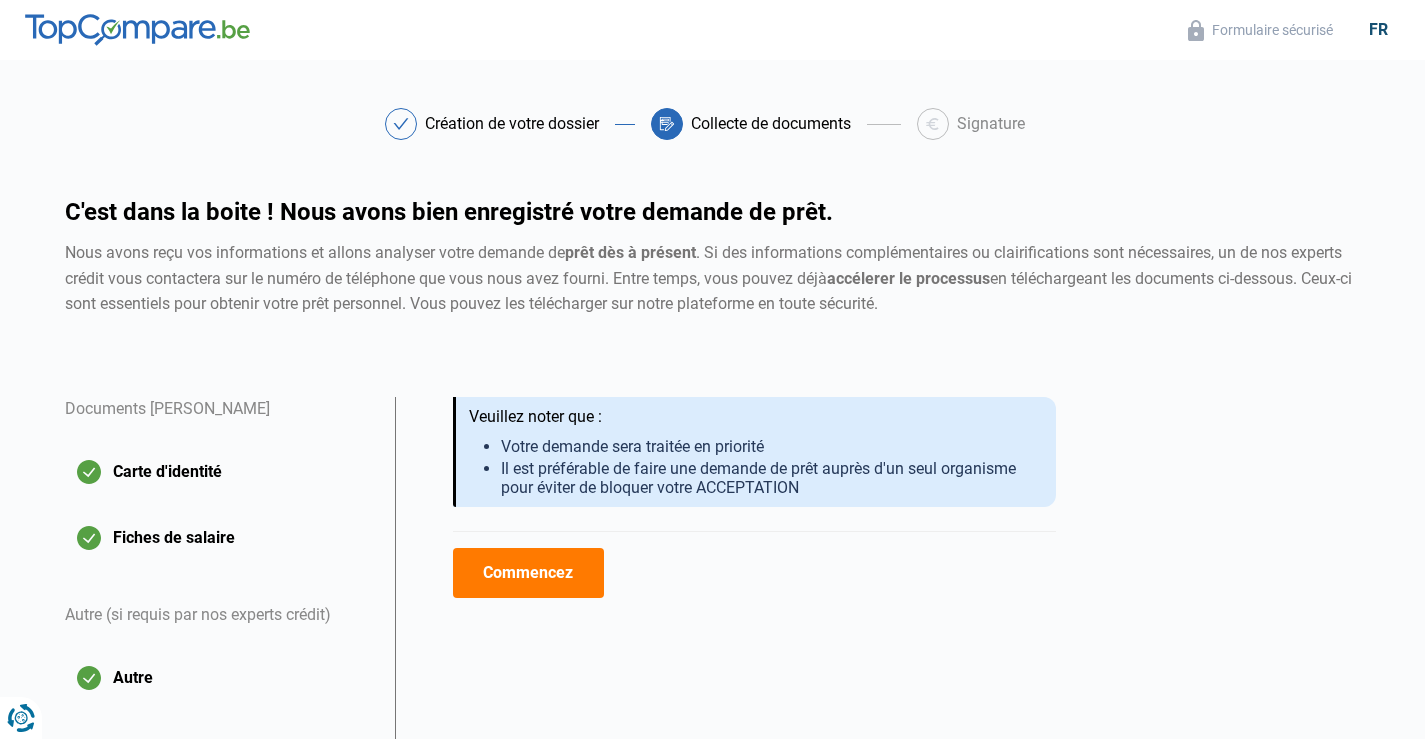 click at bounding box center [137, 30] 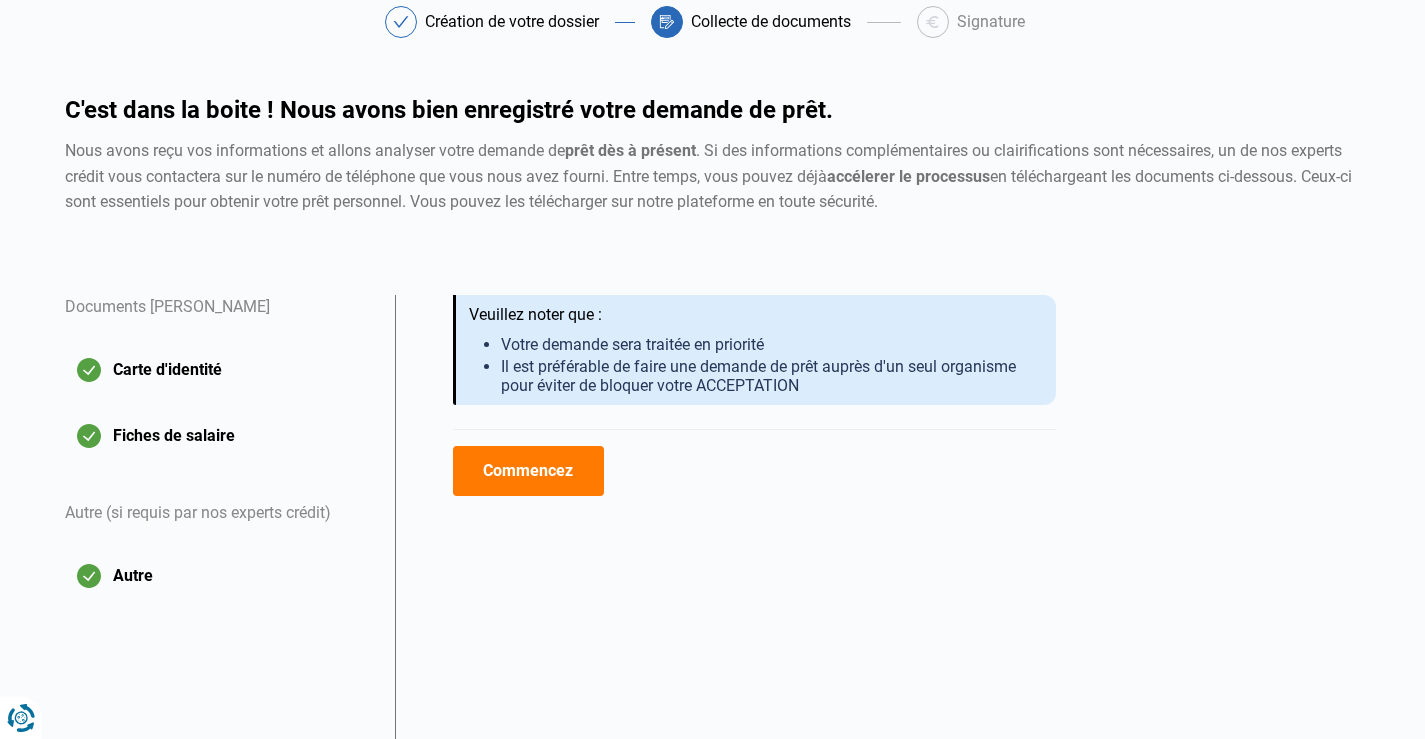 scroll, scrollTop: 225, scrollLeft: 0, axis: vertical 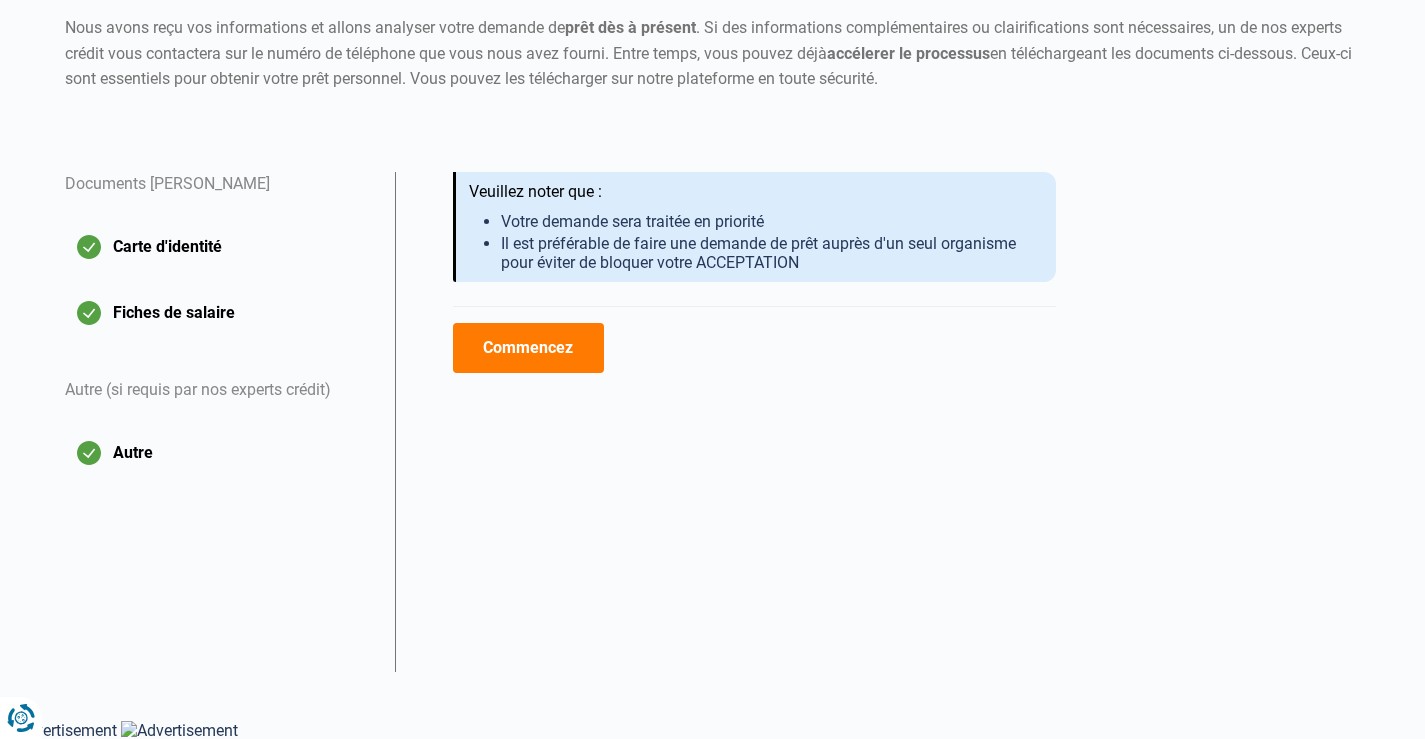 click on "Autre" 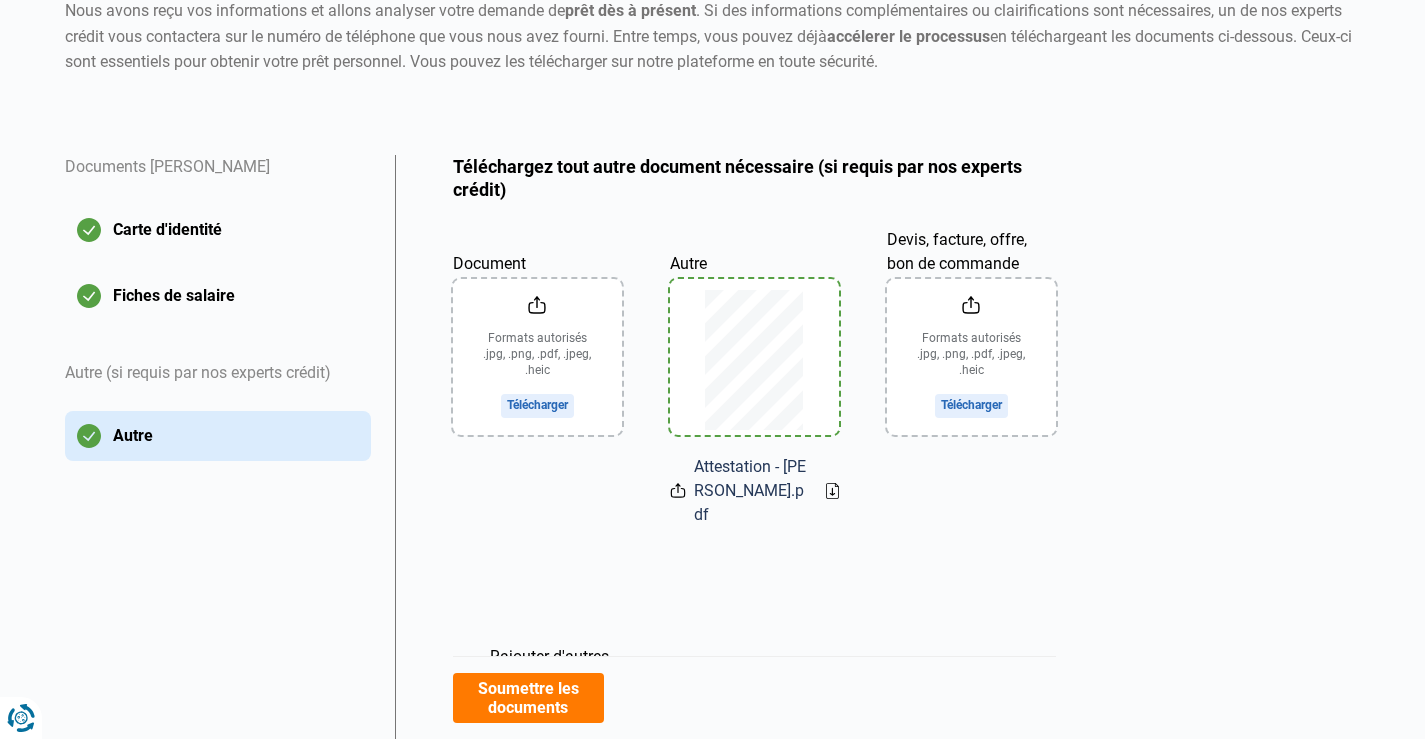 scroll, scrollTop: 0, scrollLeft: 0, axis: both 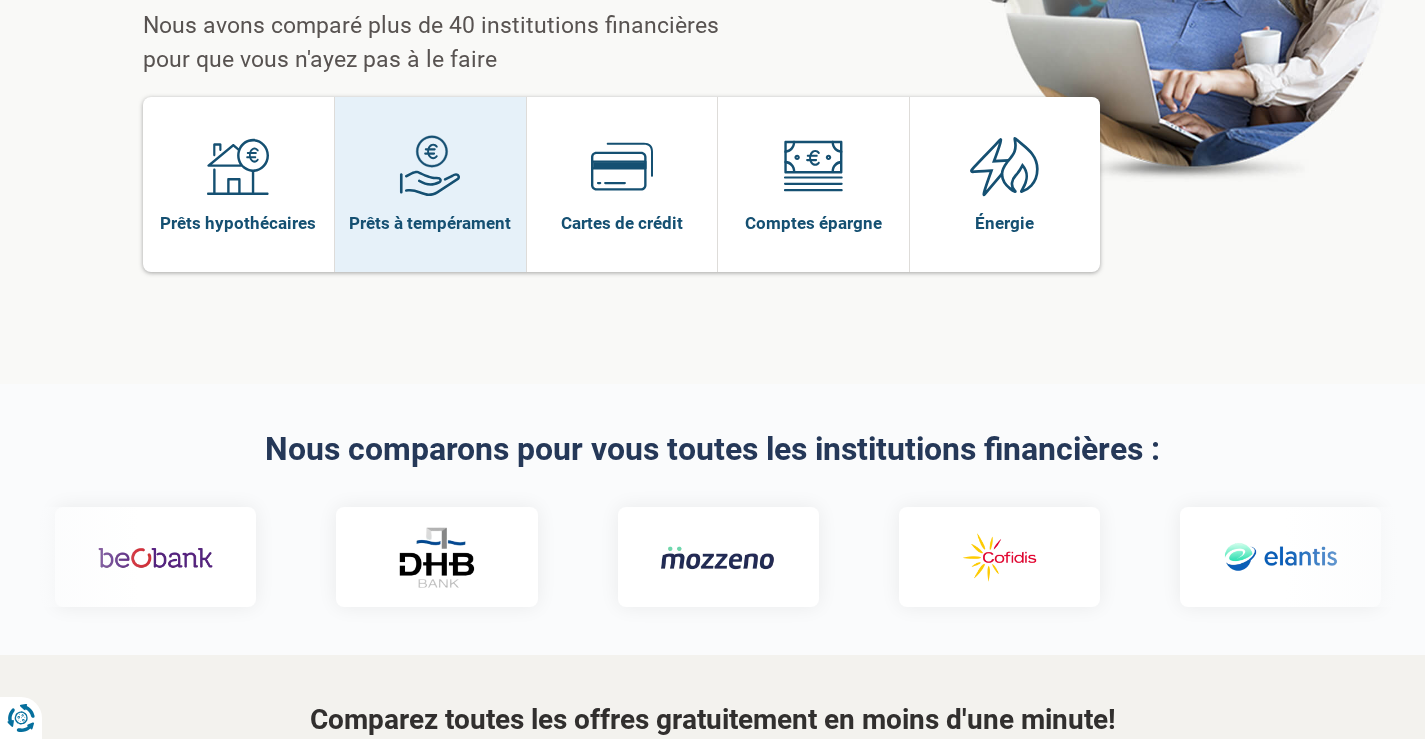 click on "Prêts à tempérament" at bounding box center (430, 184) 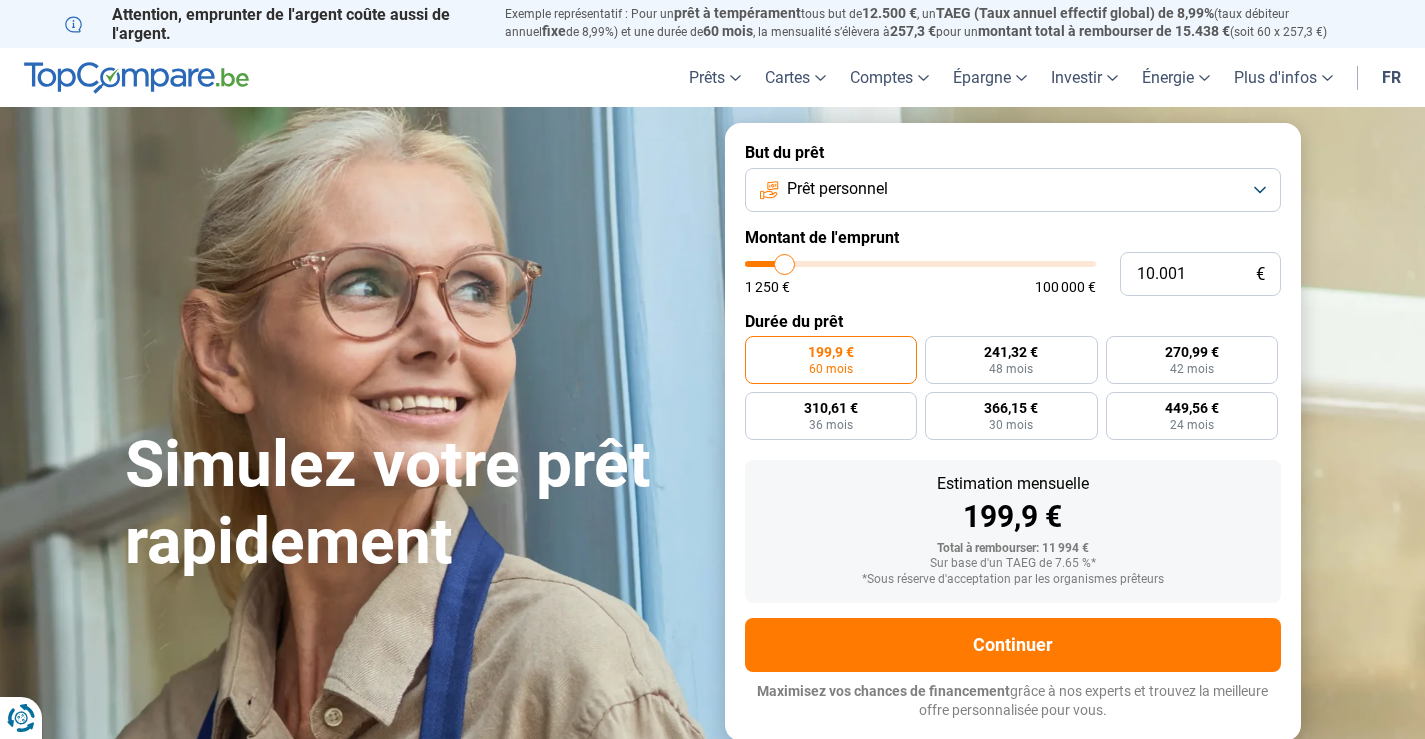 scroll, scrollTop: 0, scrollLeft: 0, axis: both 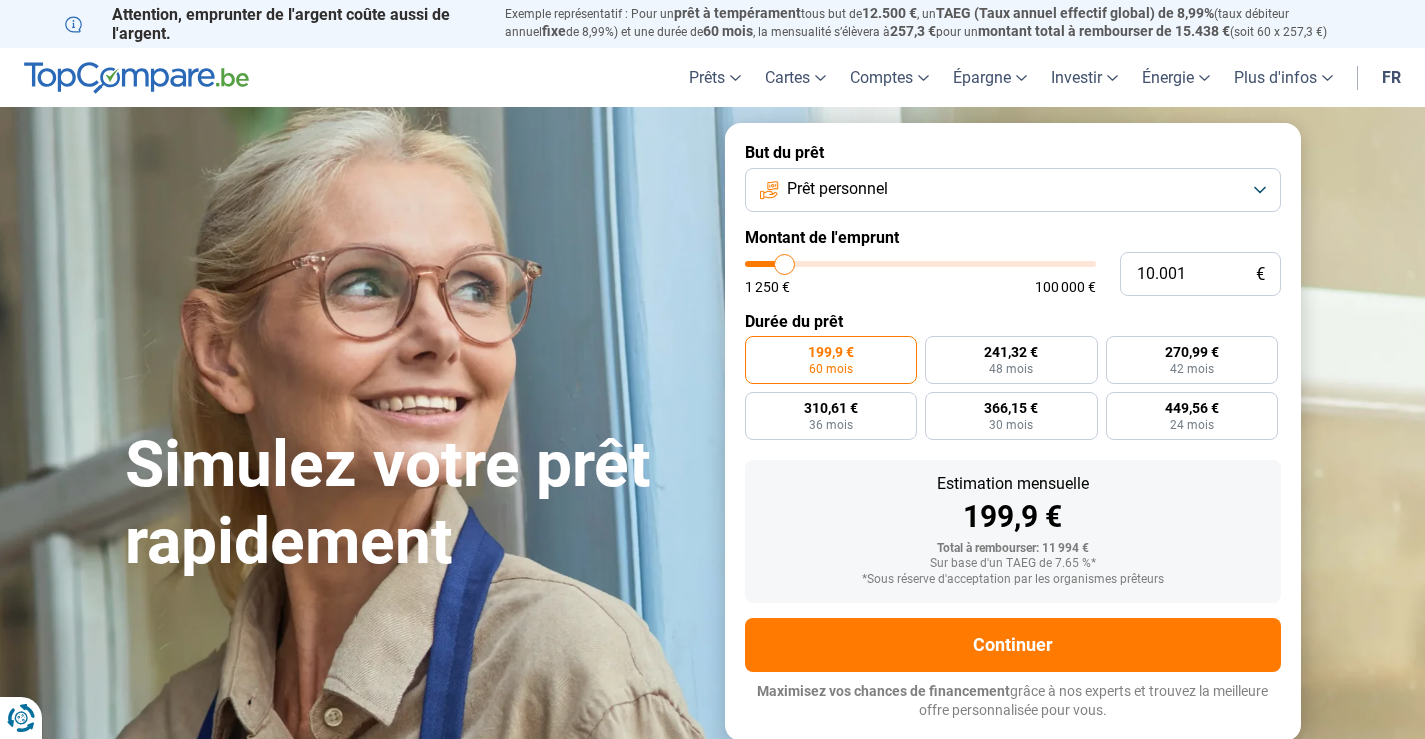 click on "Prêt personnel" at bounding box center (1013, 190) 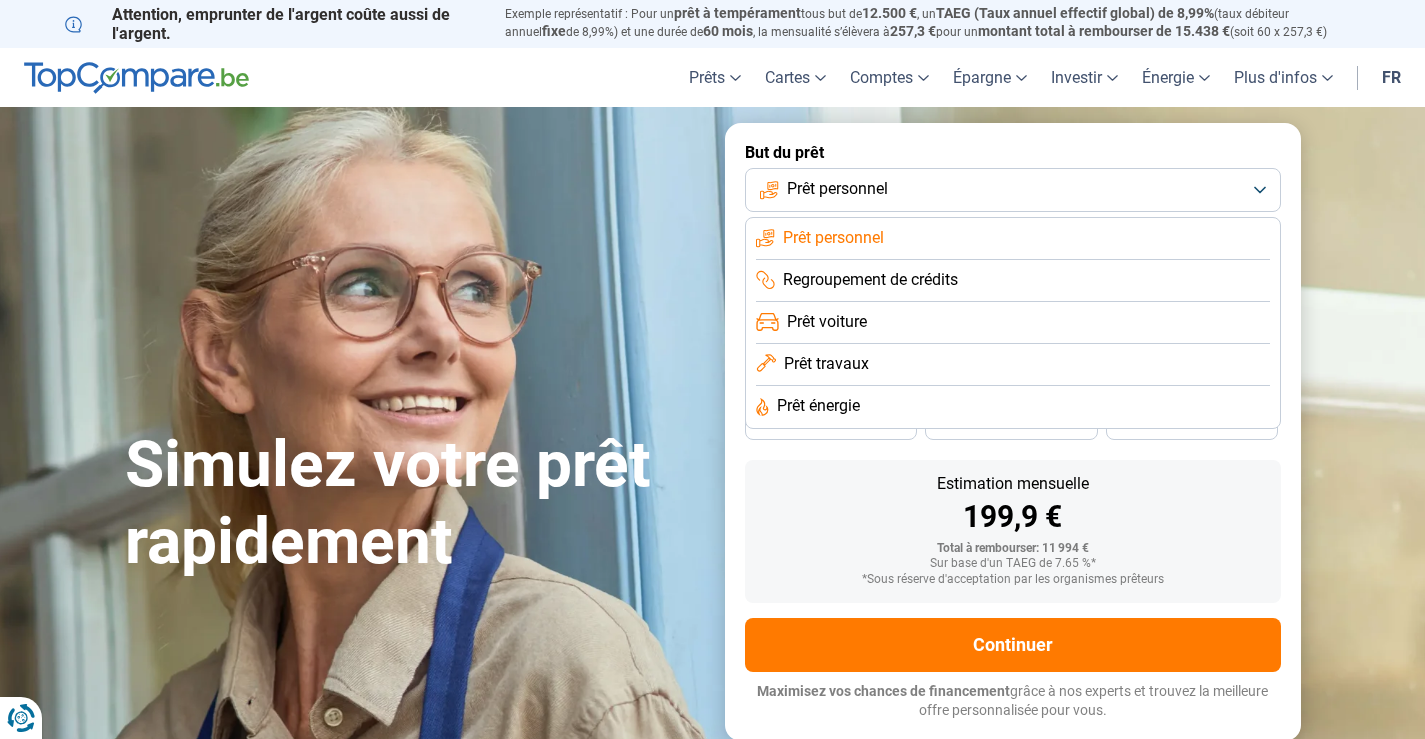 click on "Regroupement de crédits" at bounding box center [870, 280] 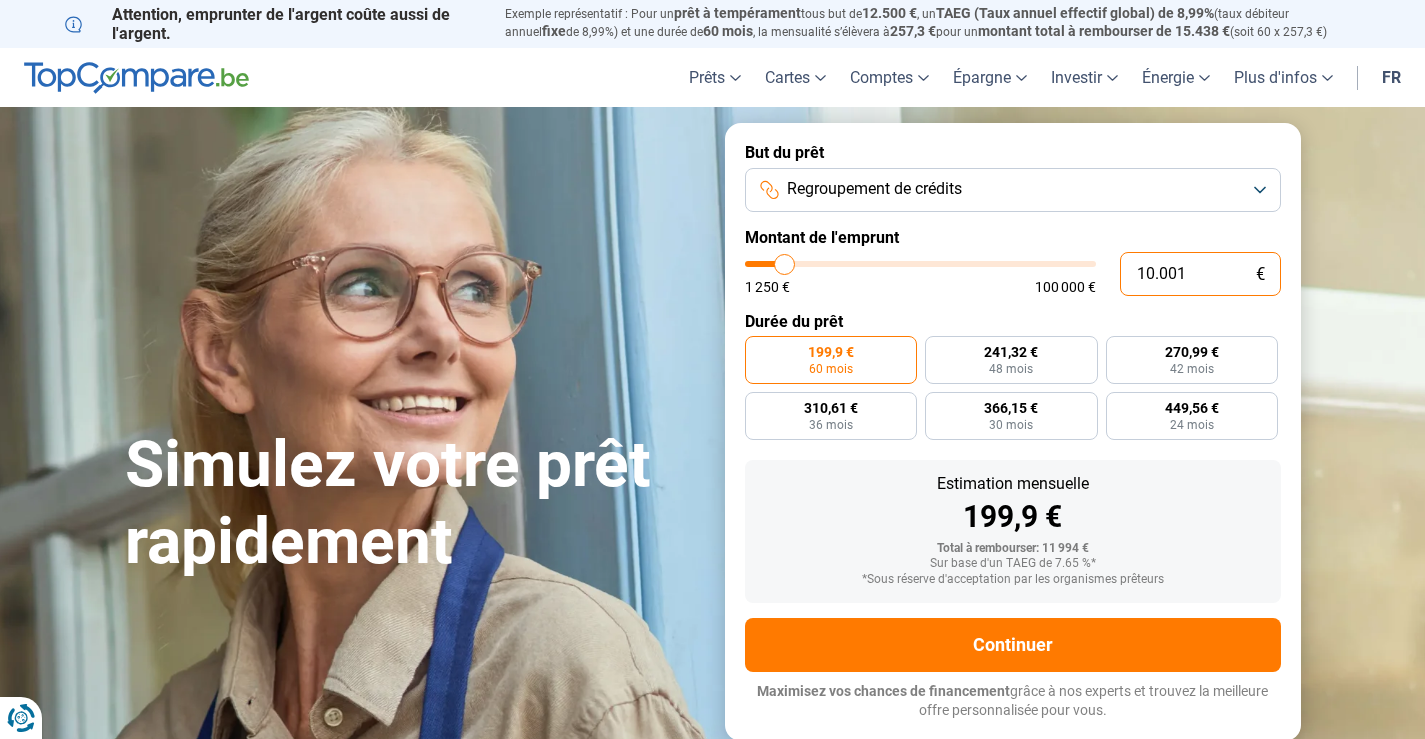 click on "10.001" at bounding box center [1200, 274] 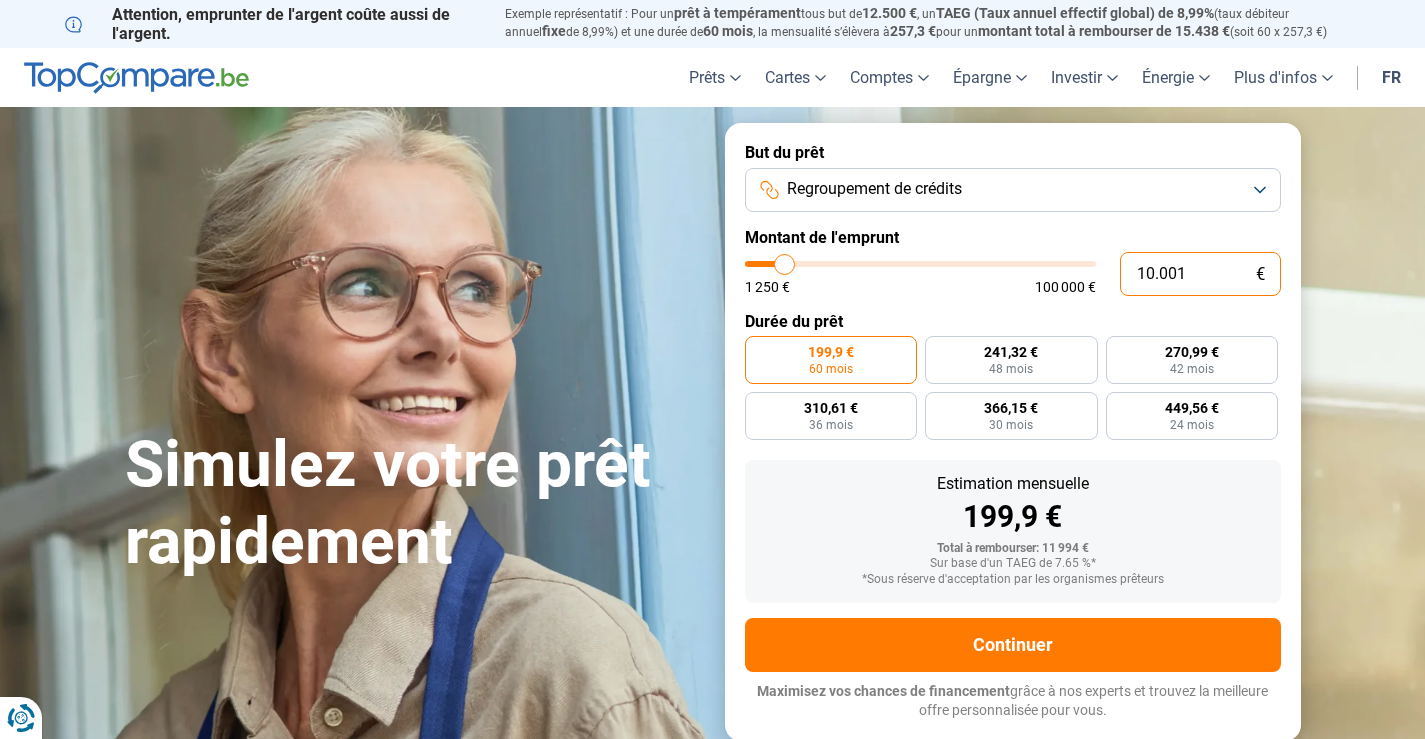 type on "1.000" 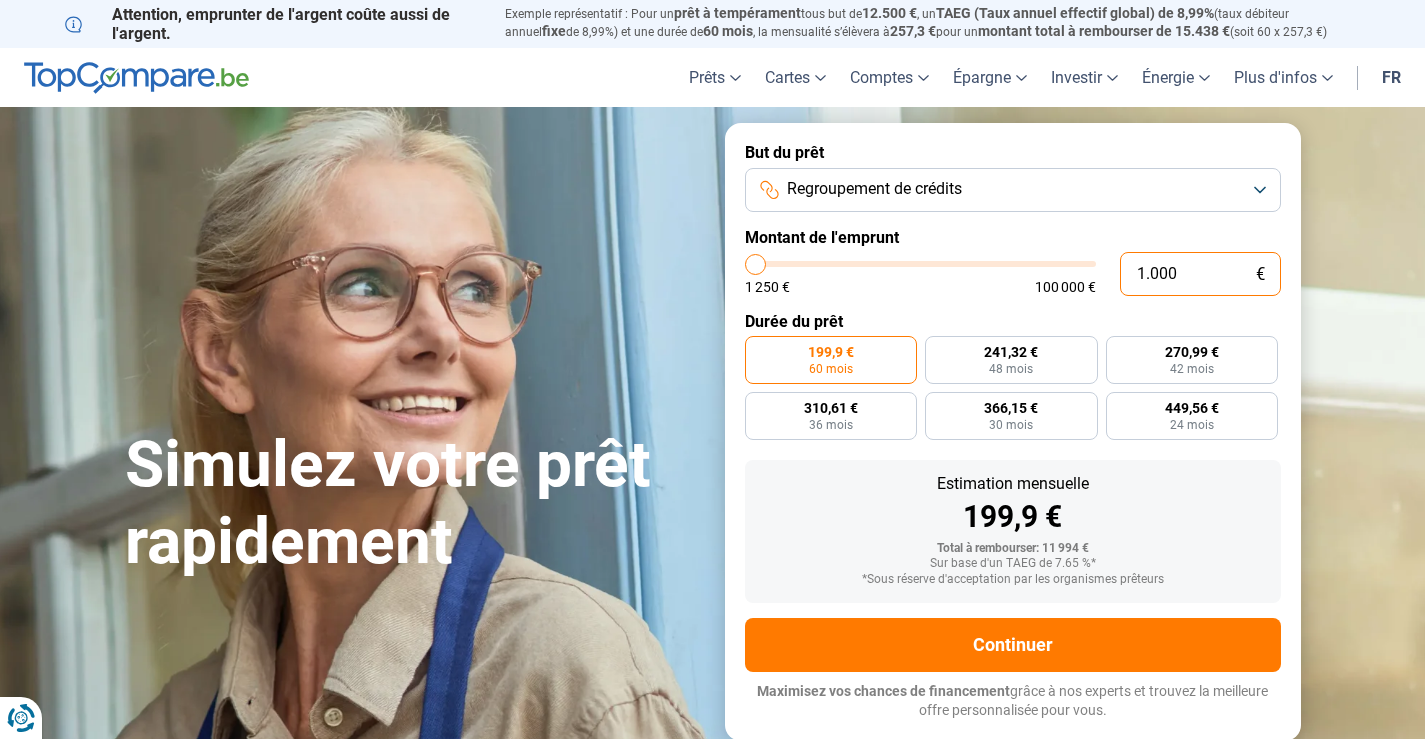 type on "100" 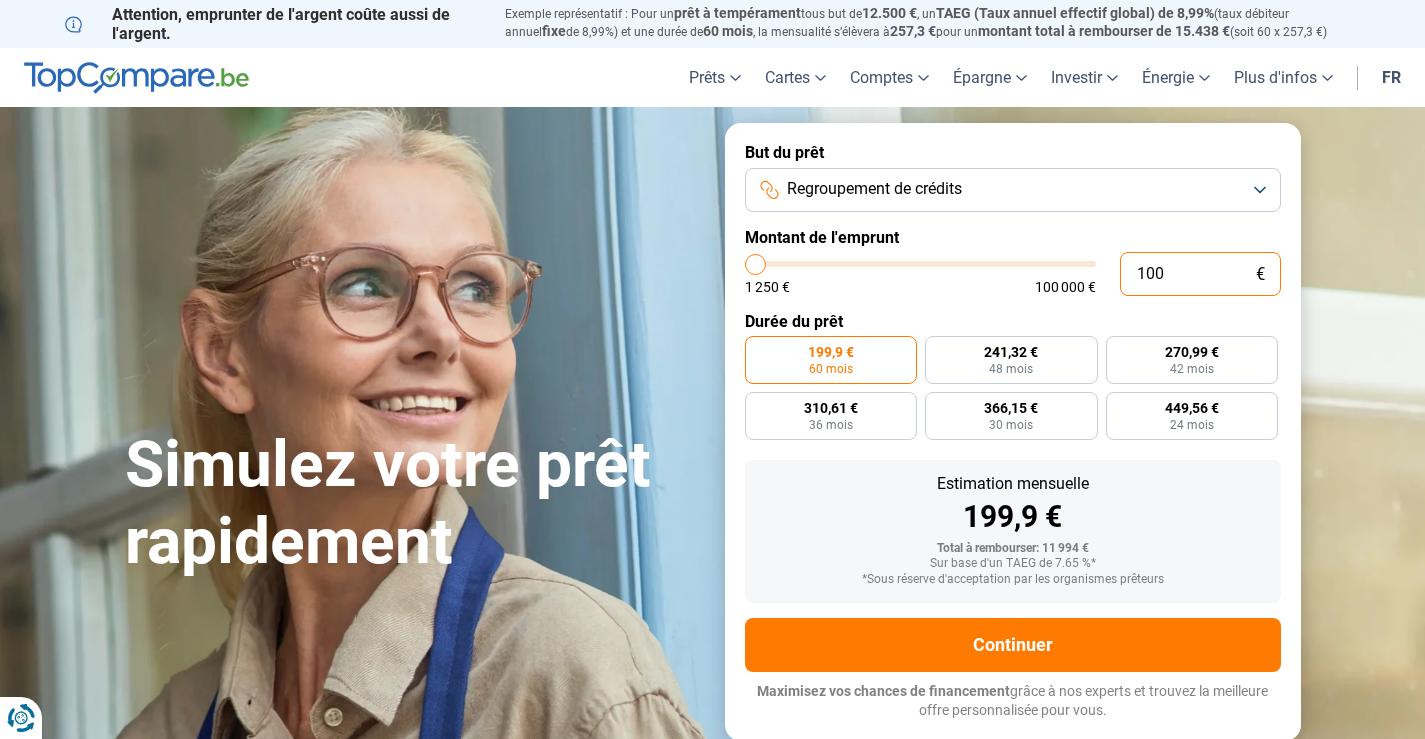 type on "10" 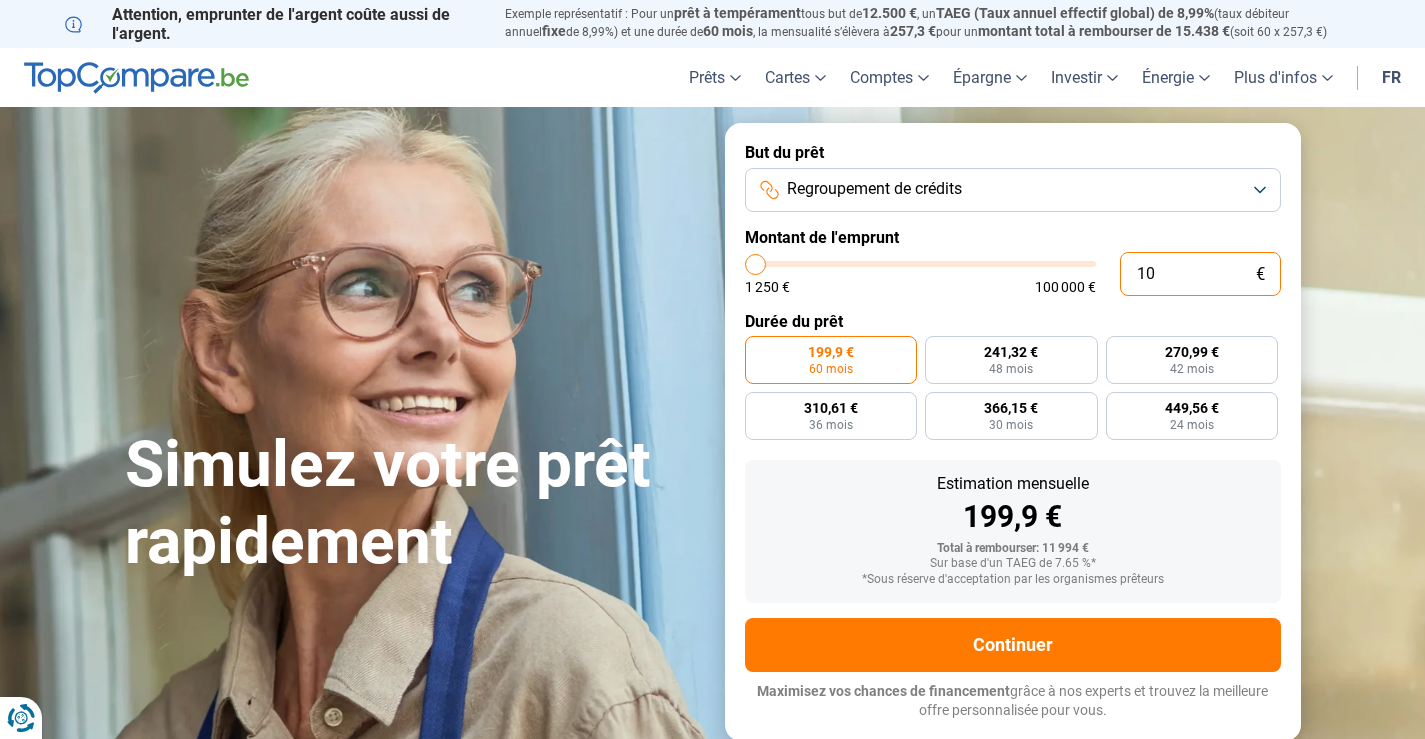 type on "1" 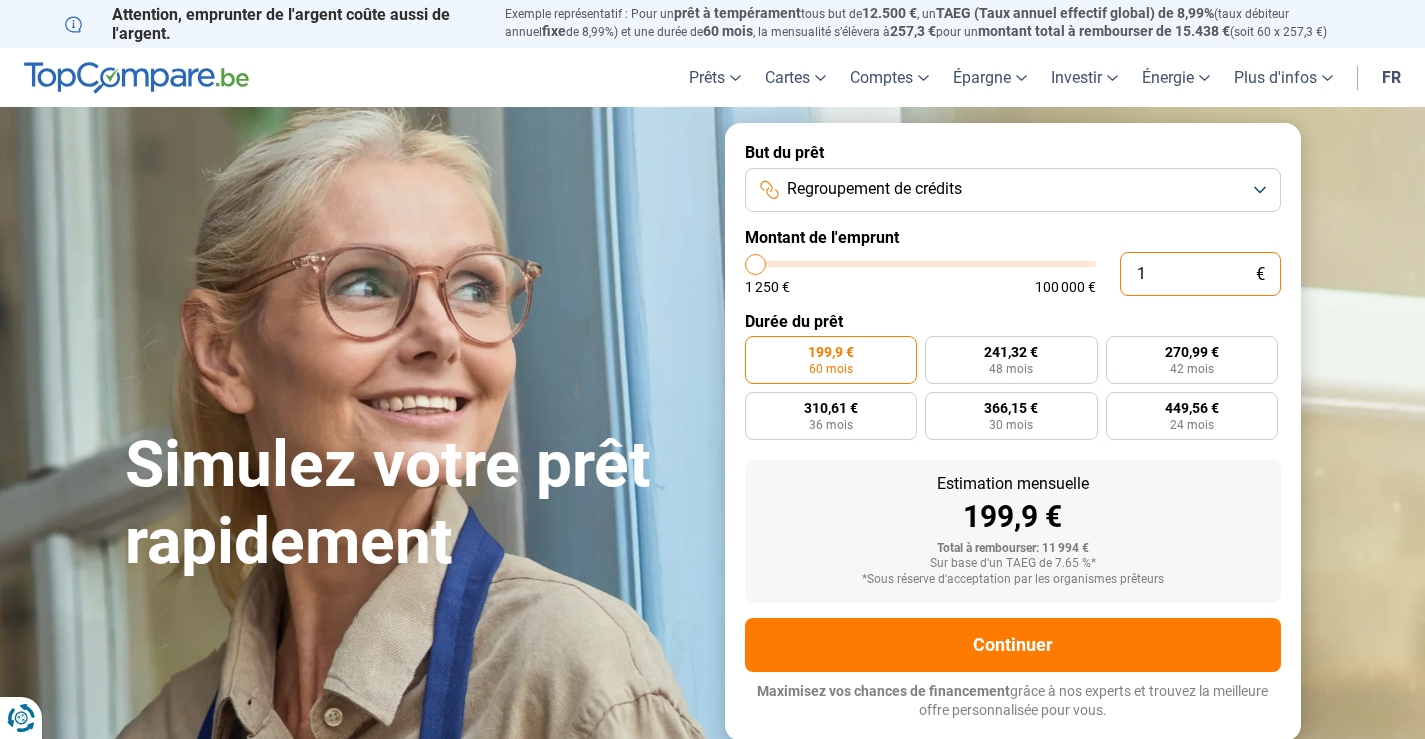 type on "0" 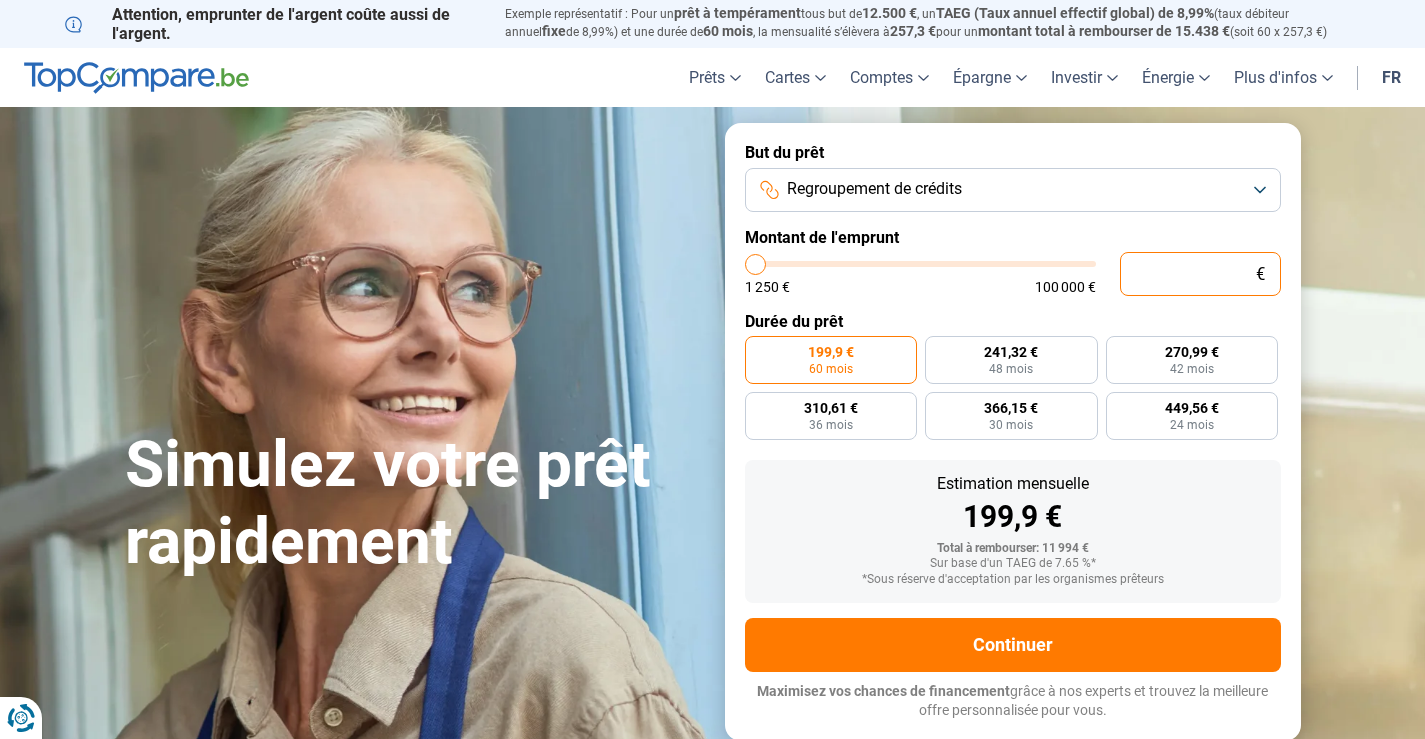 type on "5" 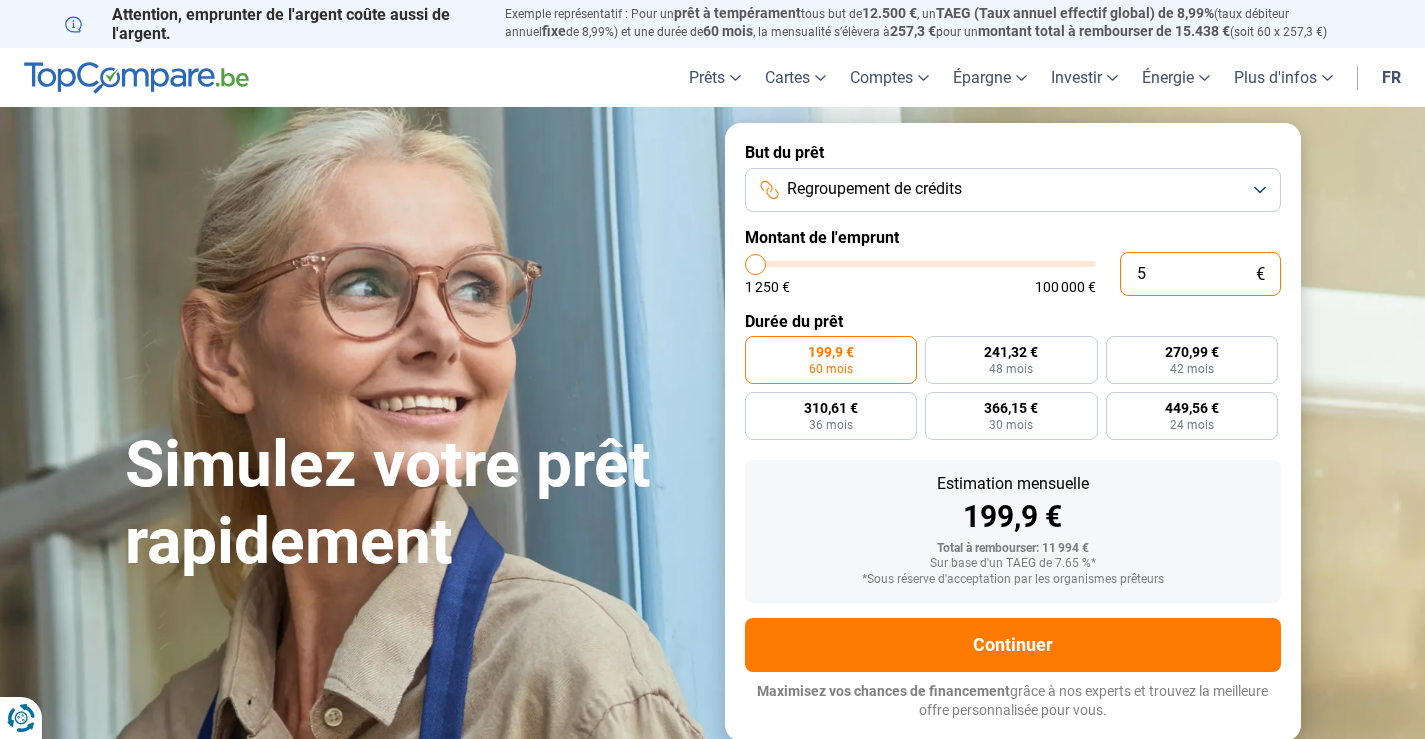 type on "55" 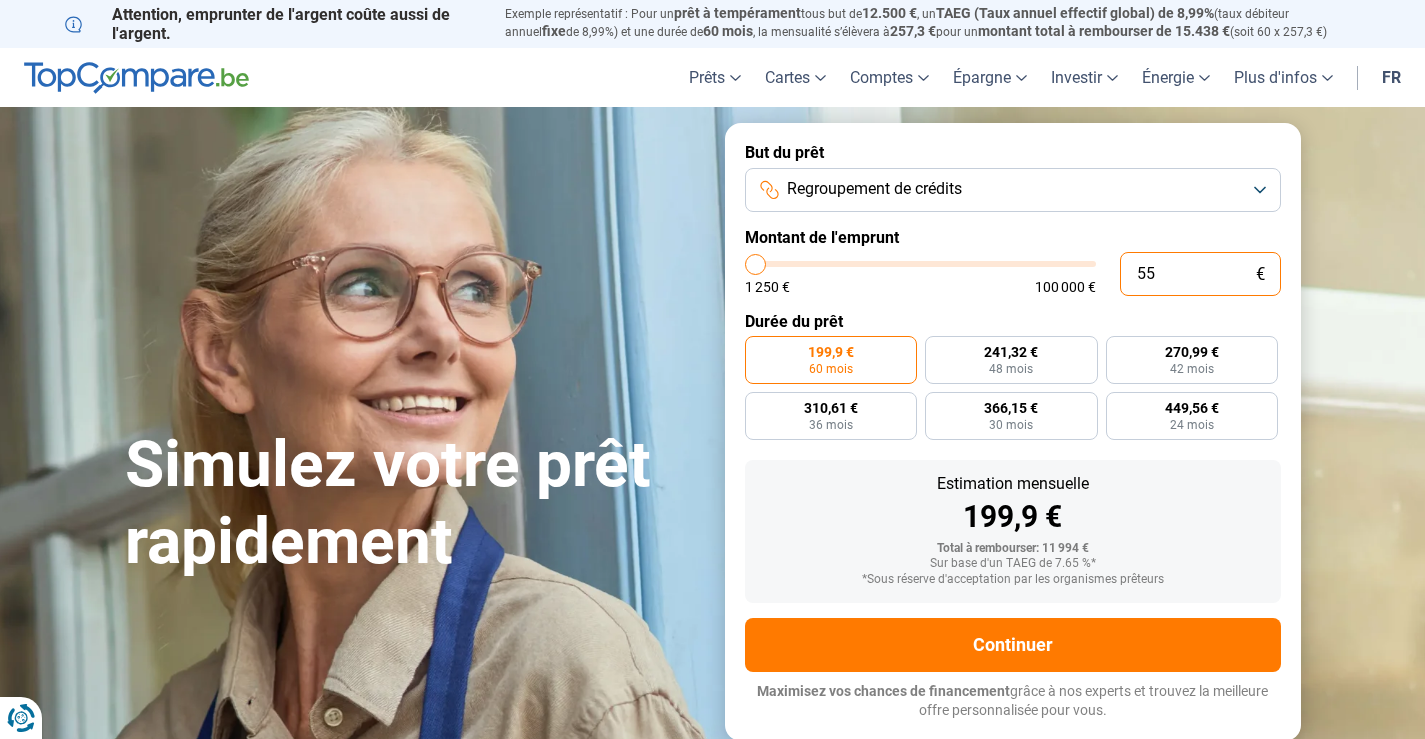 type on "550" 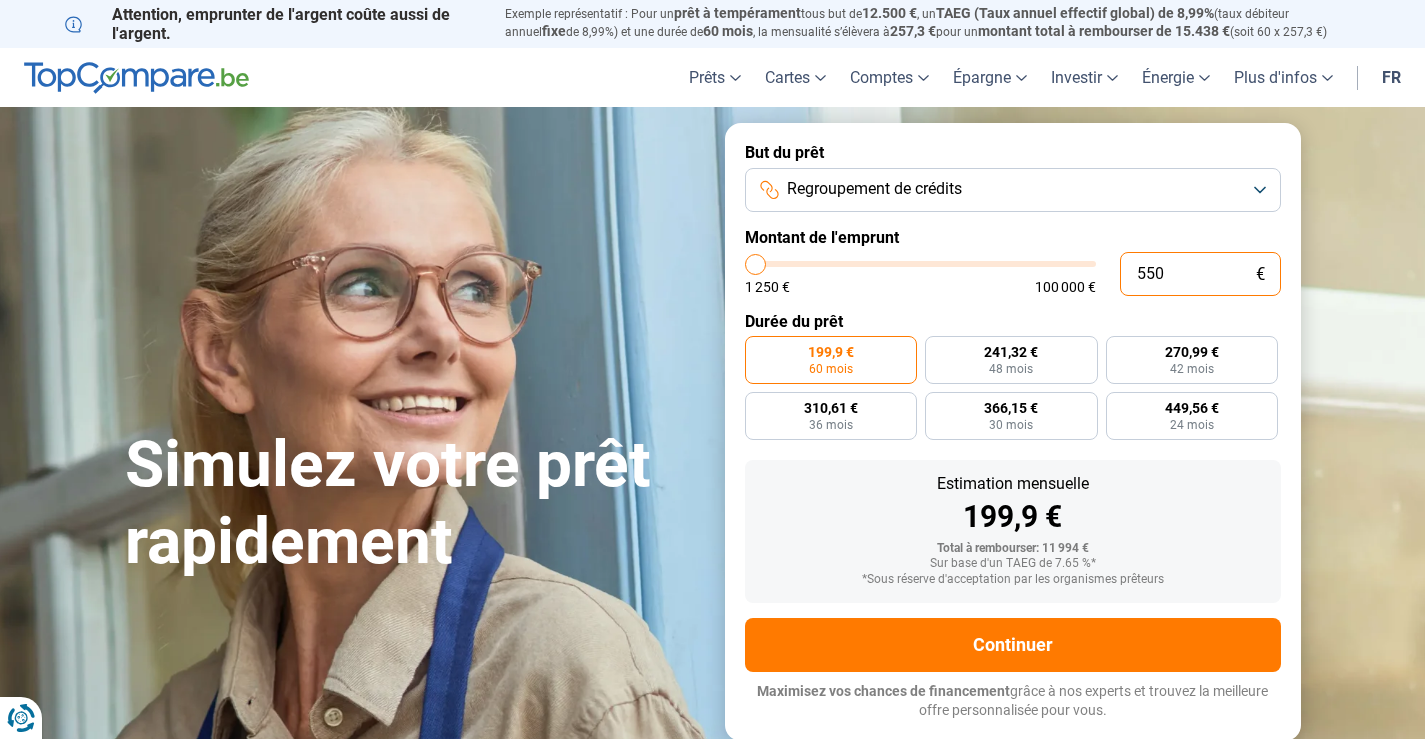 type on "5.500" 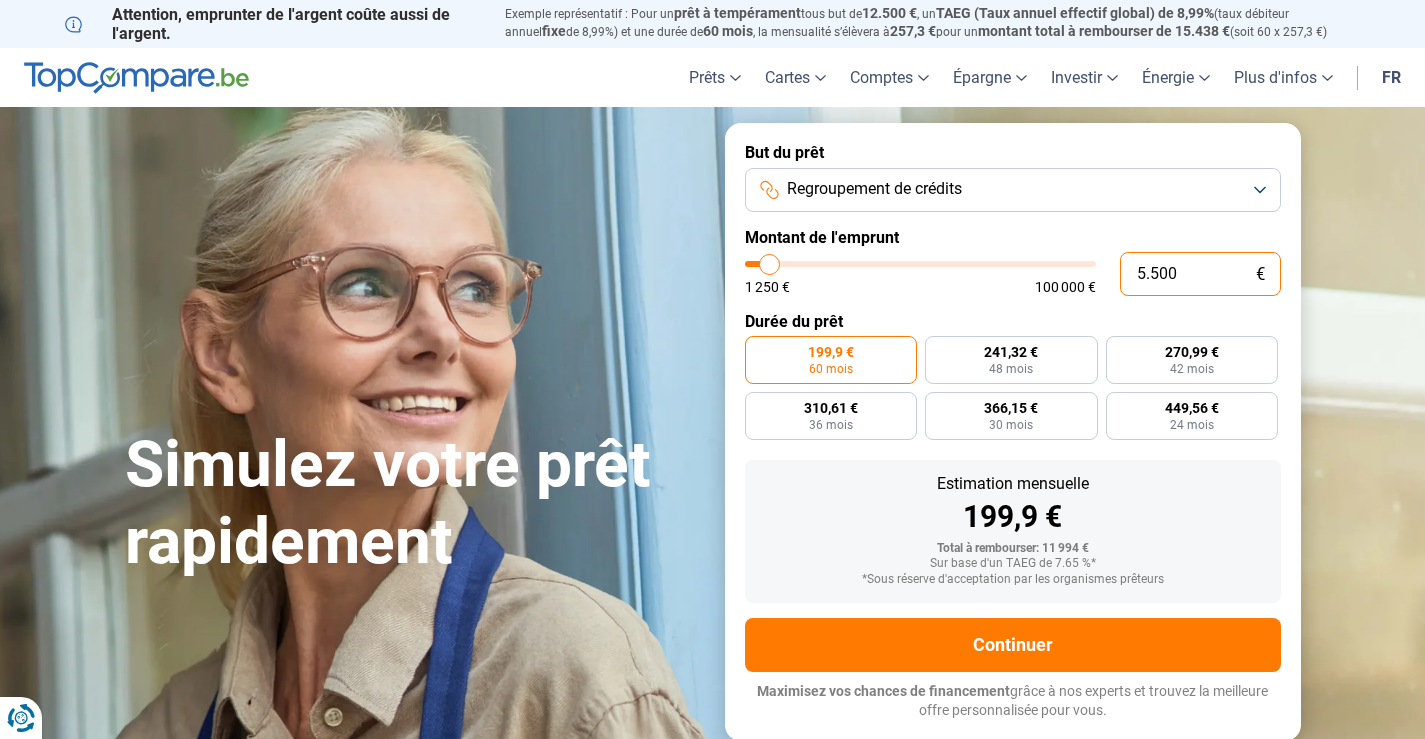 type on "55.000" 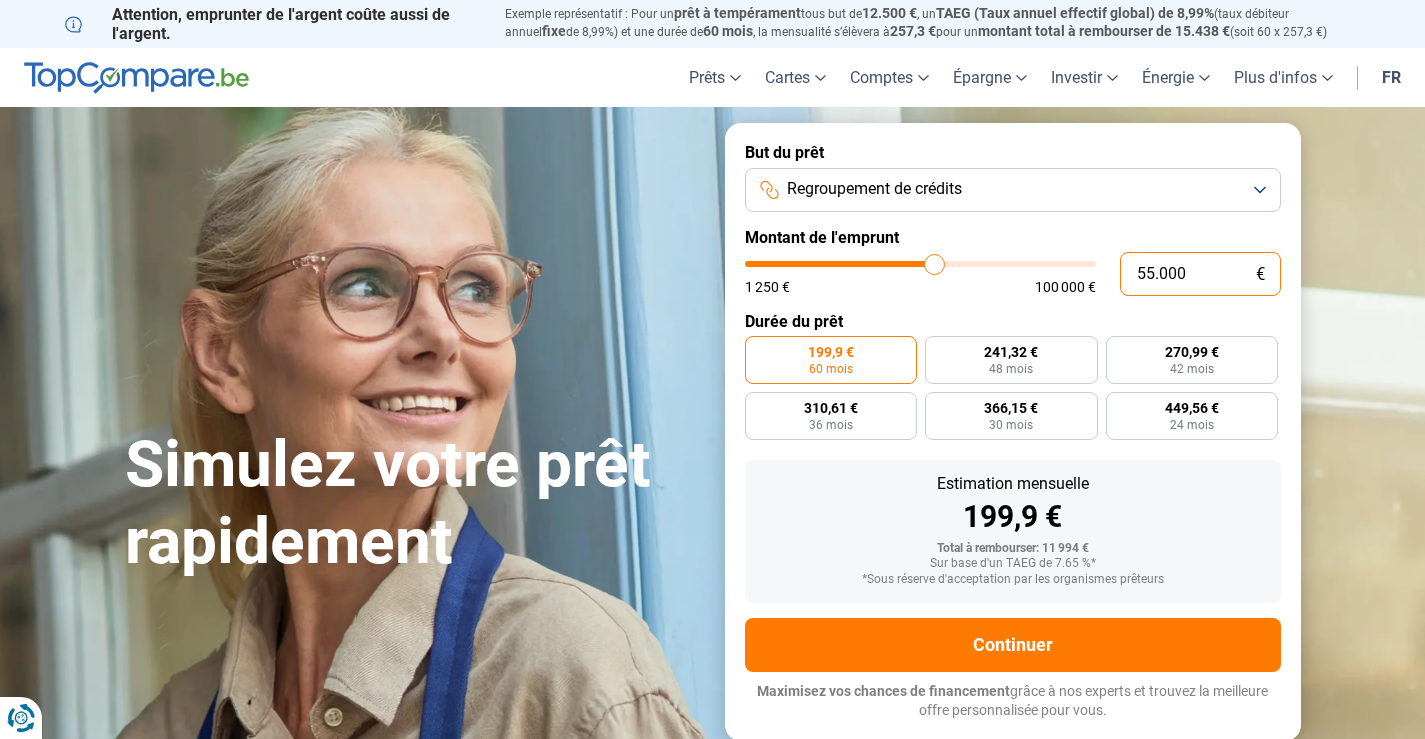 radio on "false" 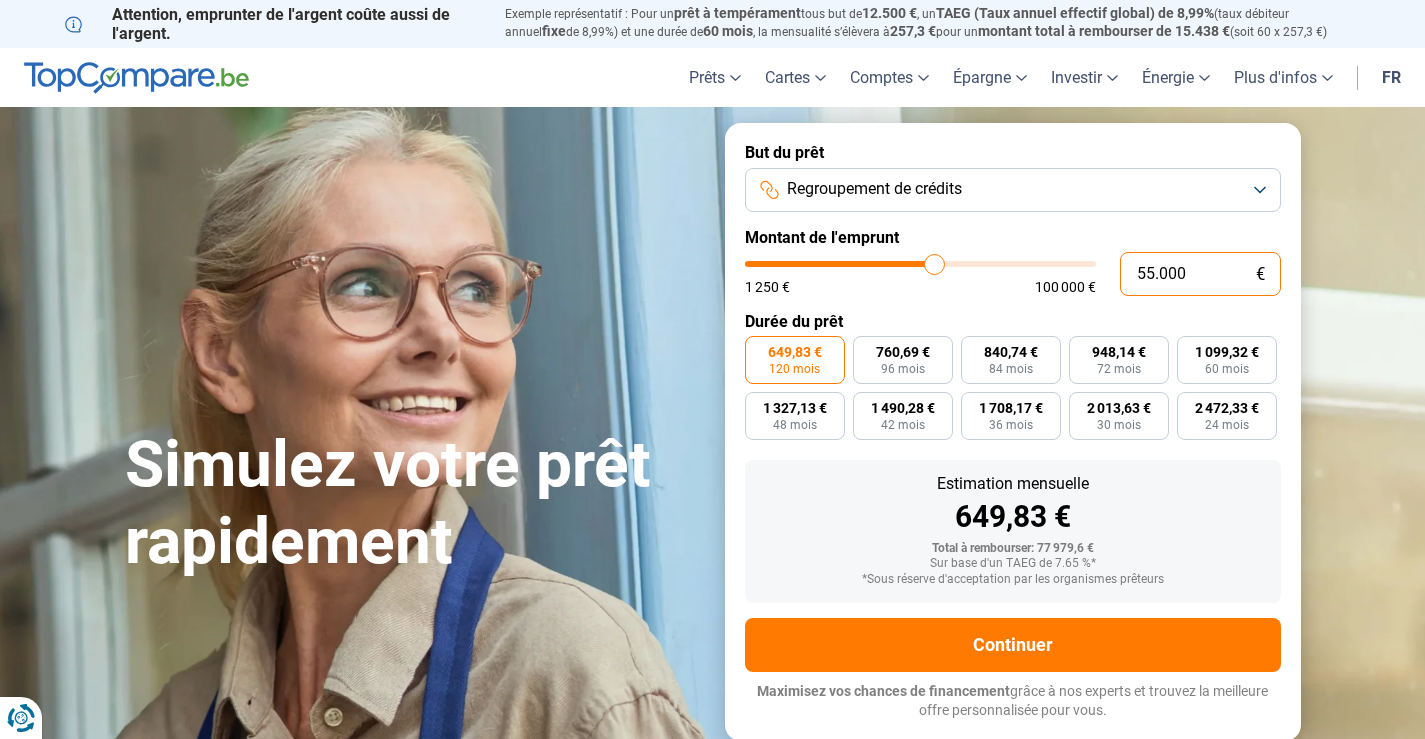 type on "55.000" 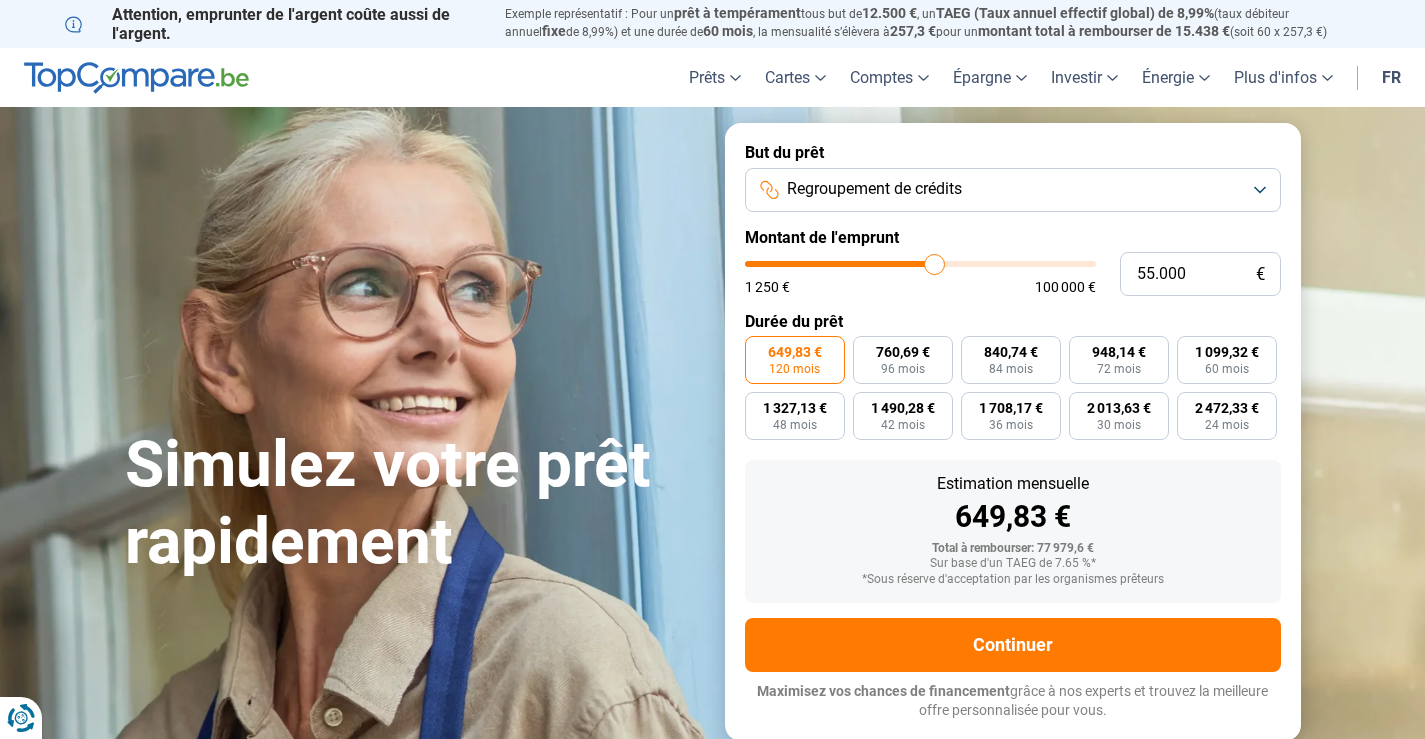 click on "649,83 €" at bounding box center [1013, 517] 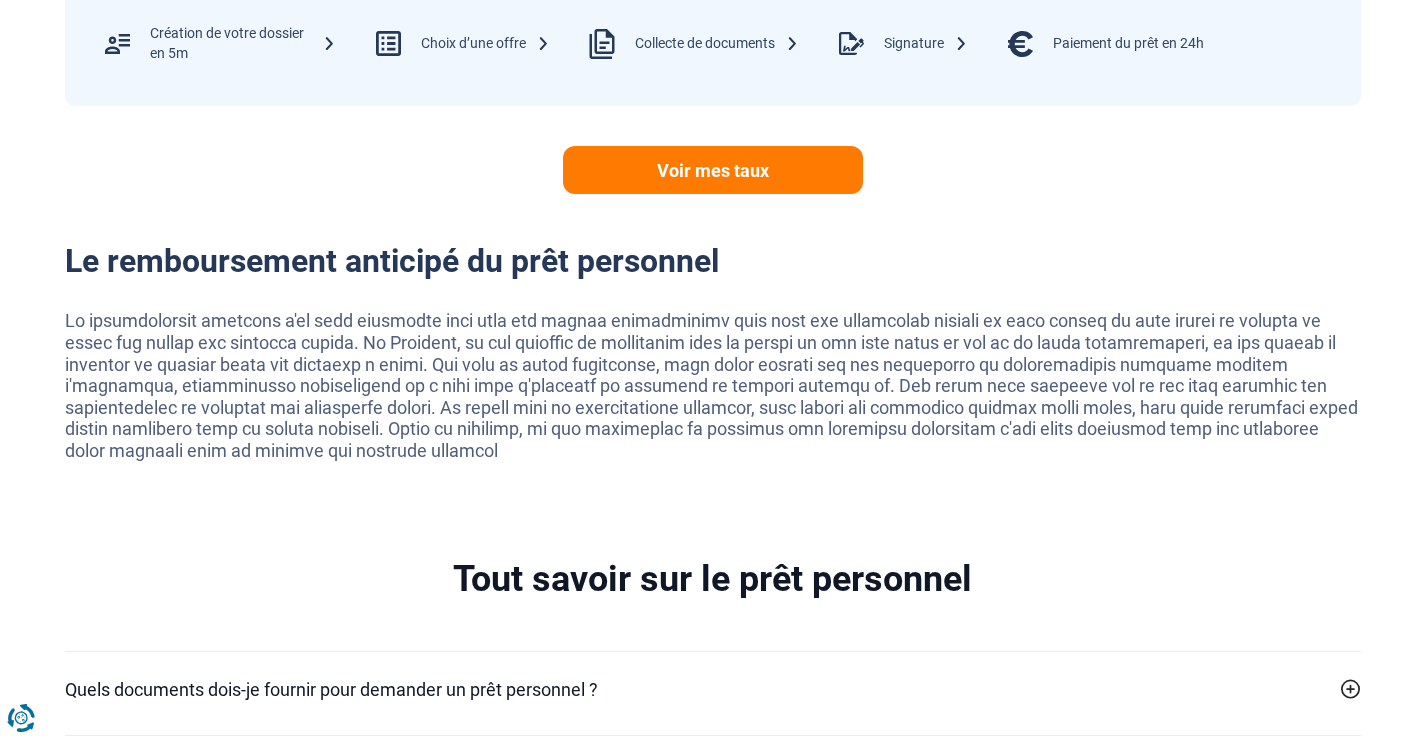 scroll, scrollTop: 3700, scrollLeft: 0, axis: vertical 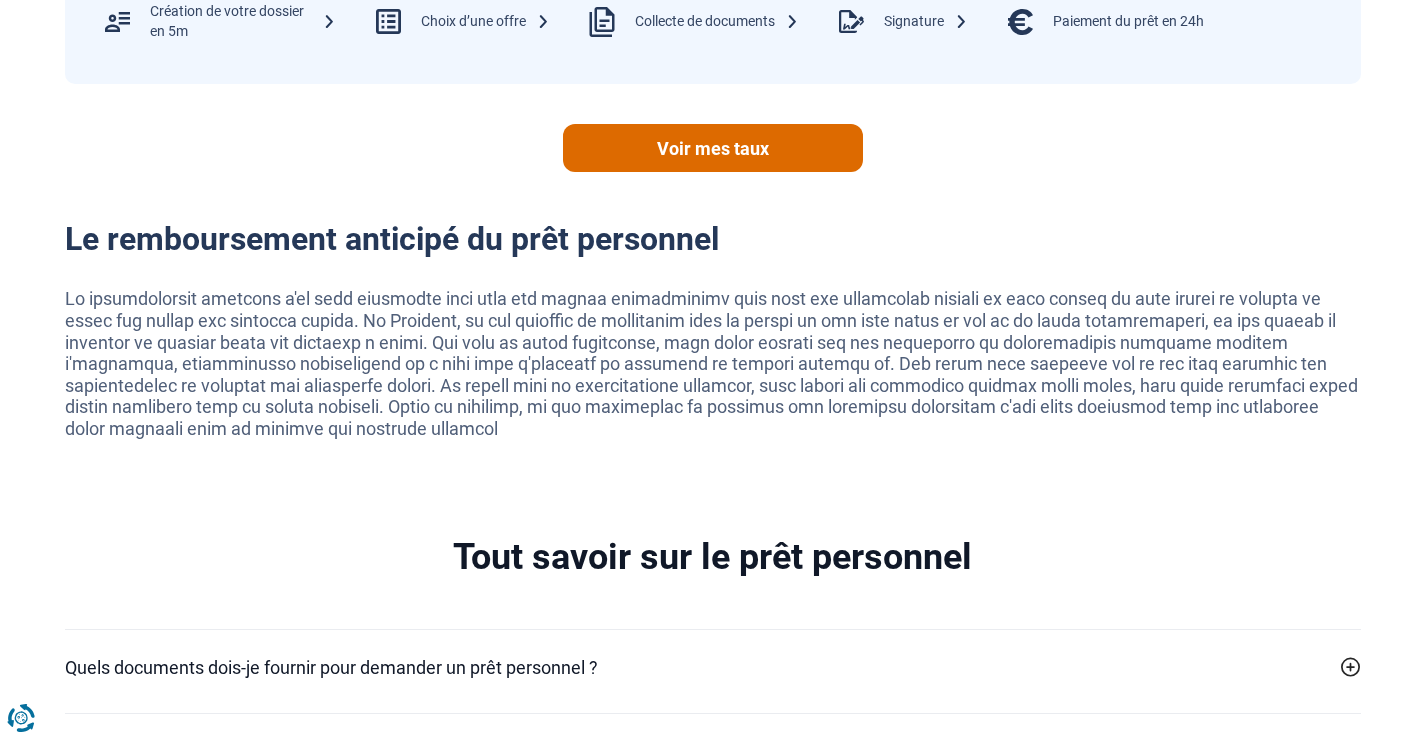 click on "Voir mes taux" at bounding box center (713, 148) 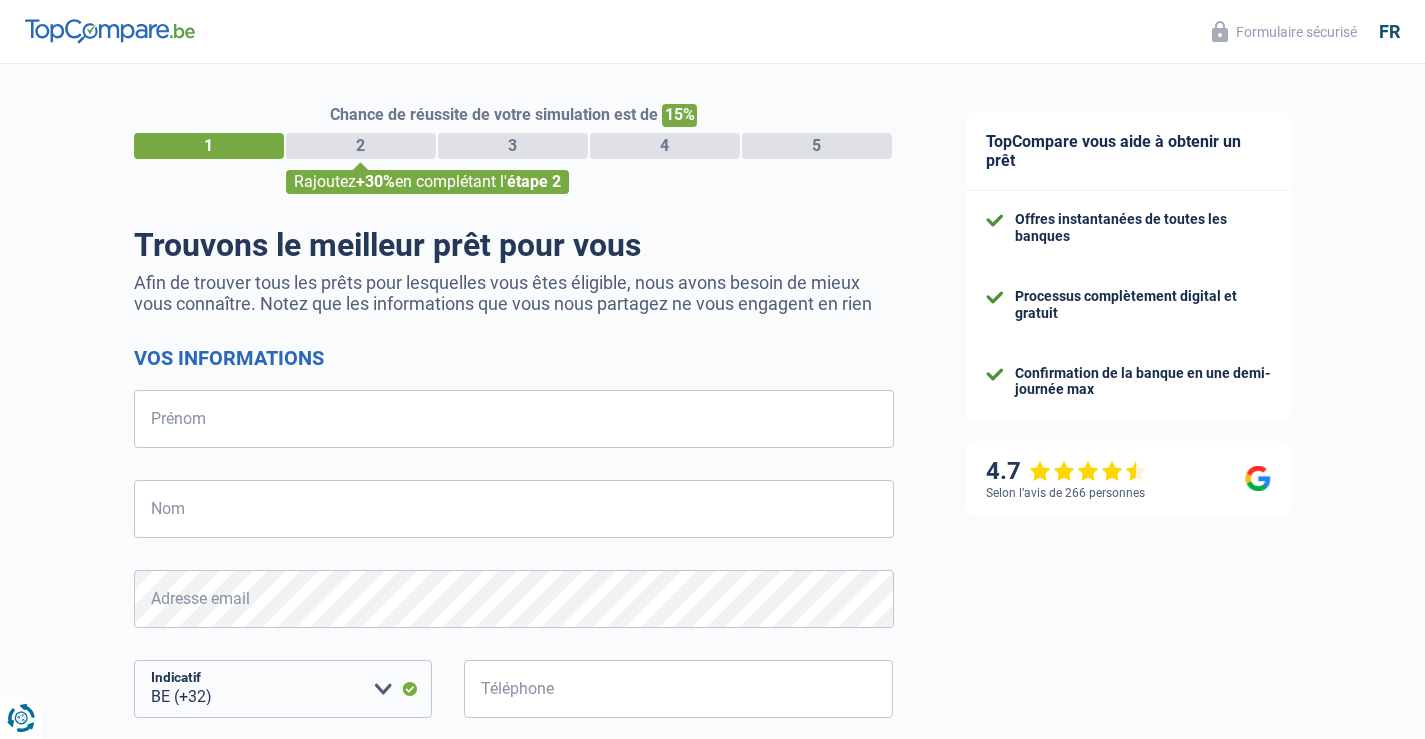 select on "32" 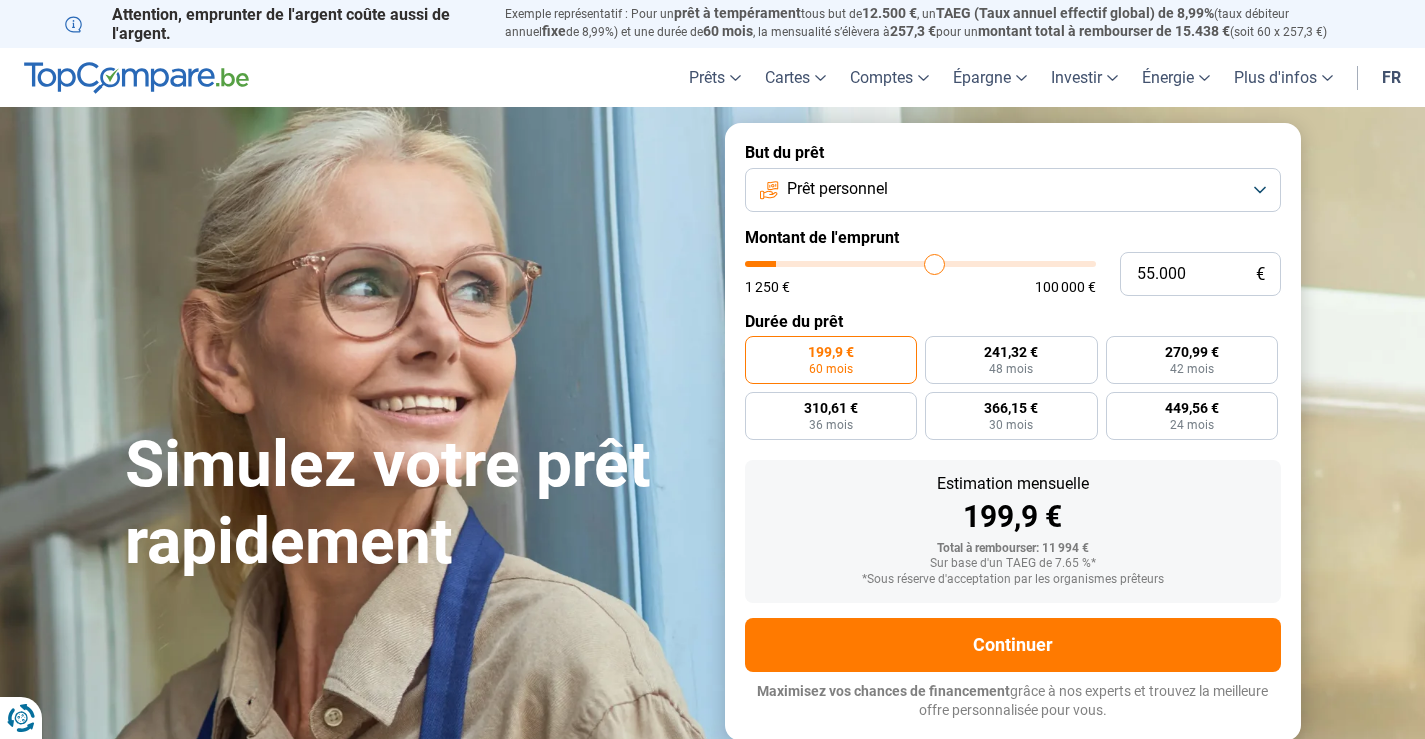 scroll, scrollTop: 3774, scrollLeft: 0, axis: vertical 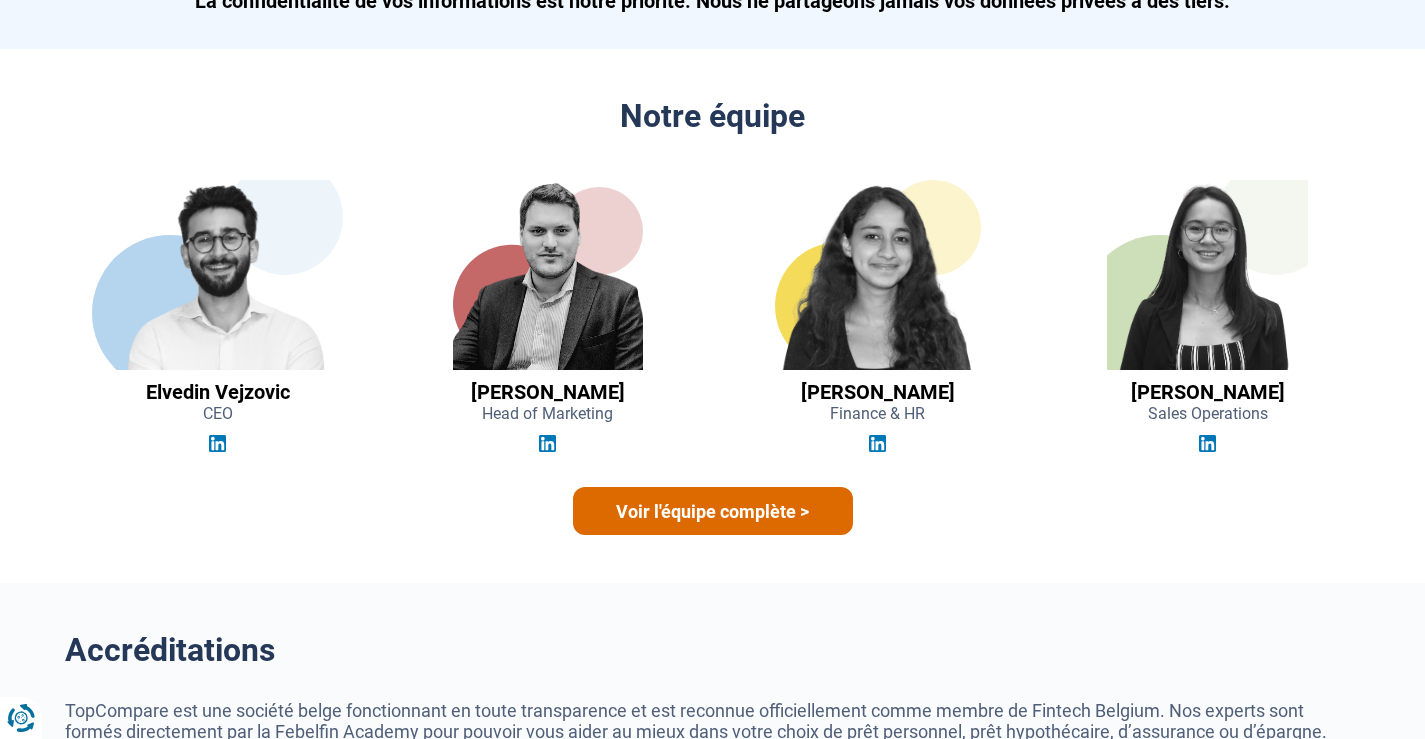 click on "Voir l'équipe complète >" at bounding box center (713, 511) 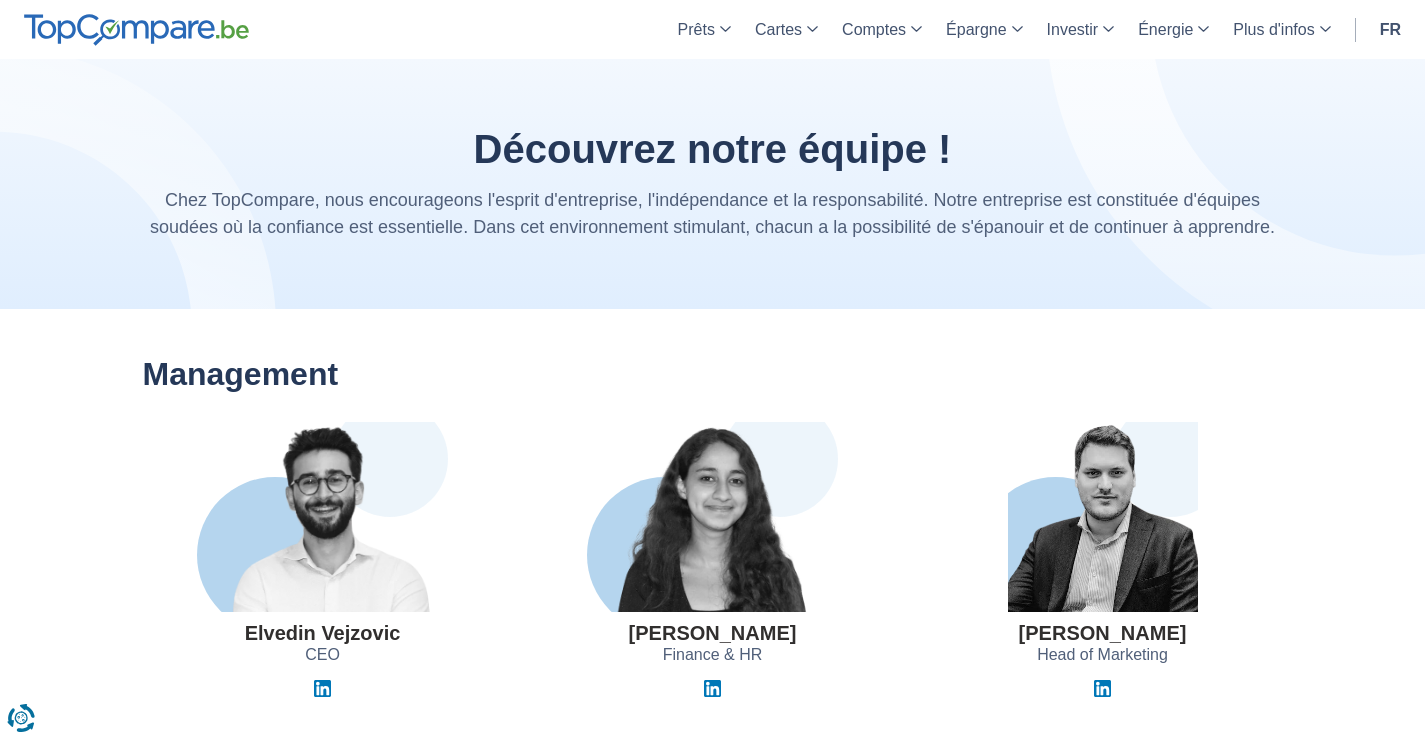 scroll, scrollTop: 0, scrollLeft: 0, axis: both 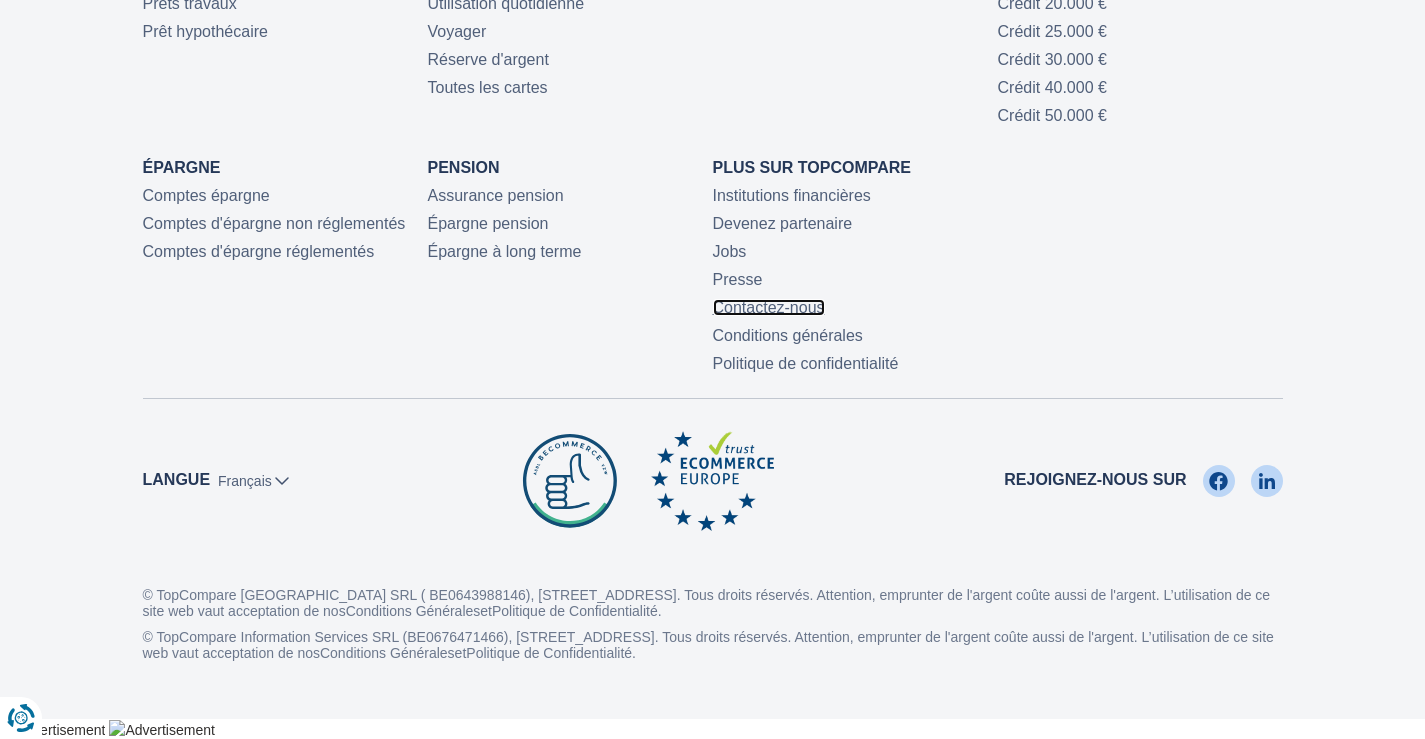 click on "Contactez-nous" at bounding box center [769, 307] 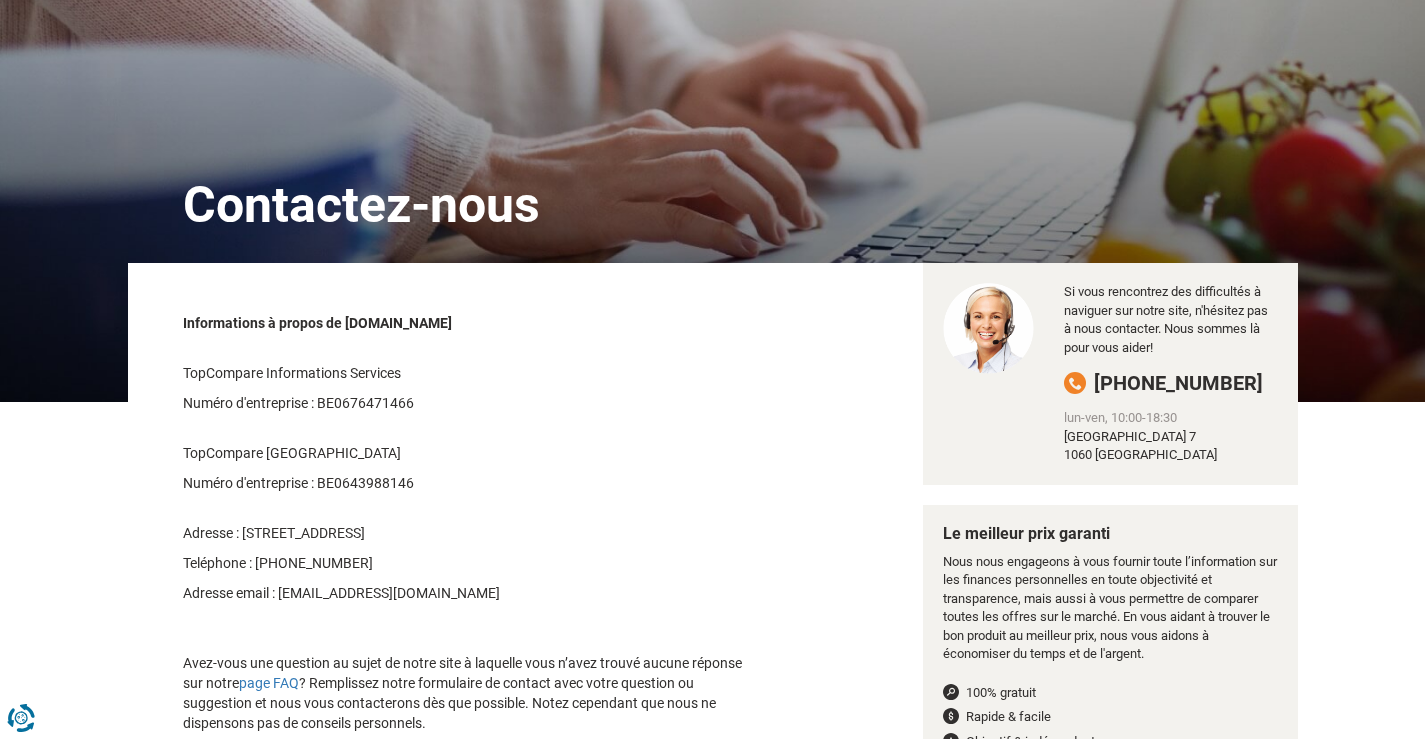 scroll, scrollTop: 0, scrollLeft: 0, axis: both 